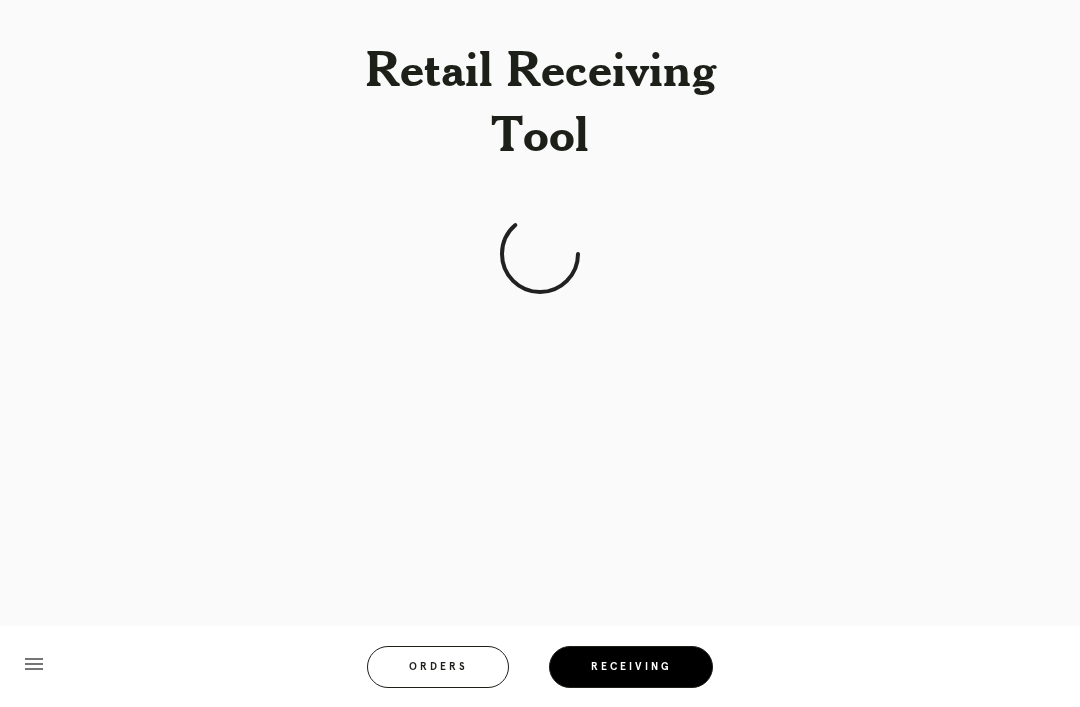 scroll, scrollTop: 64, scrollLeft: 0, axis: vertical 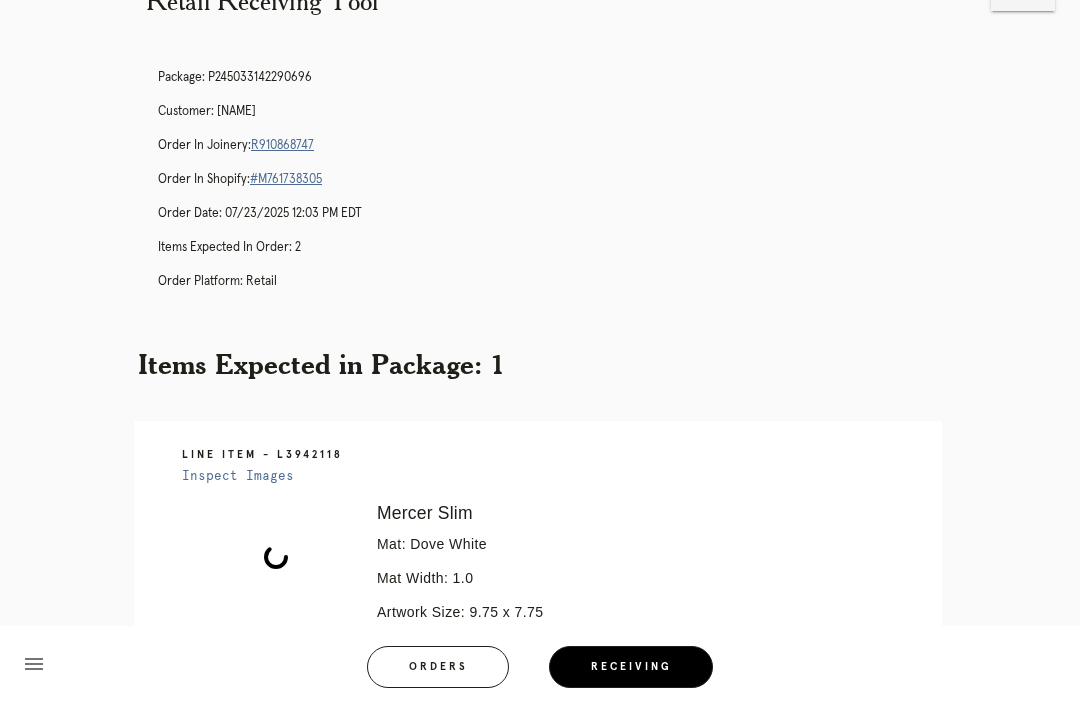 click on "Orders" at bounding box center (438, 667) 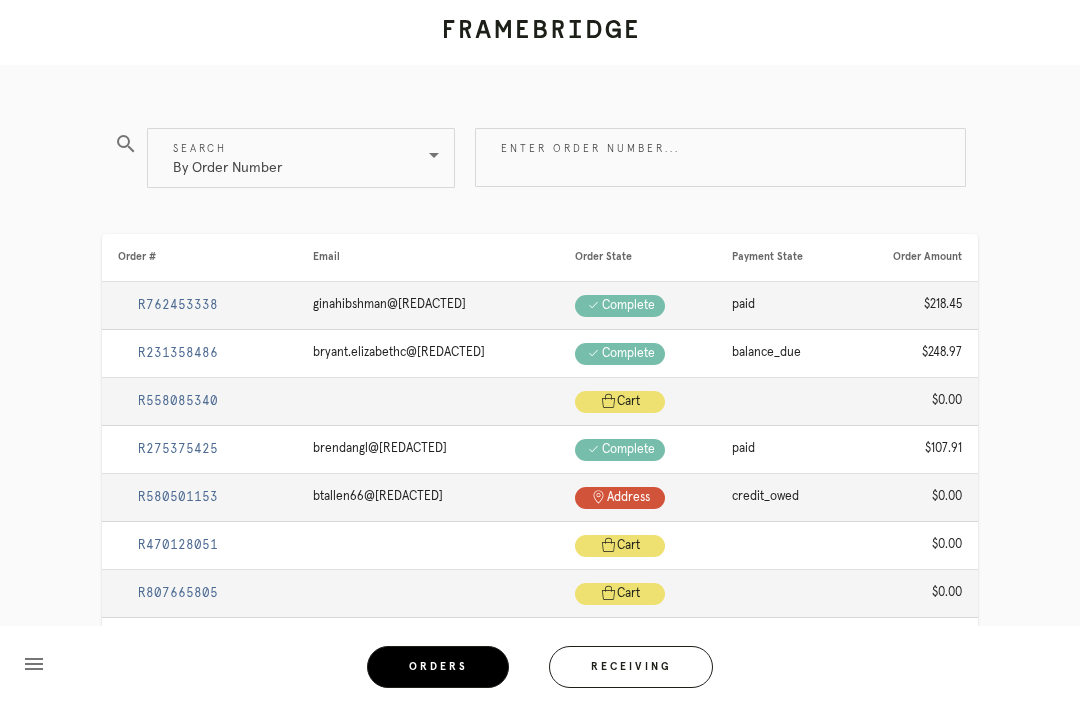 click on "By Order Number" at bounding box center (287, 158) 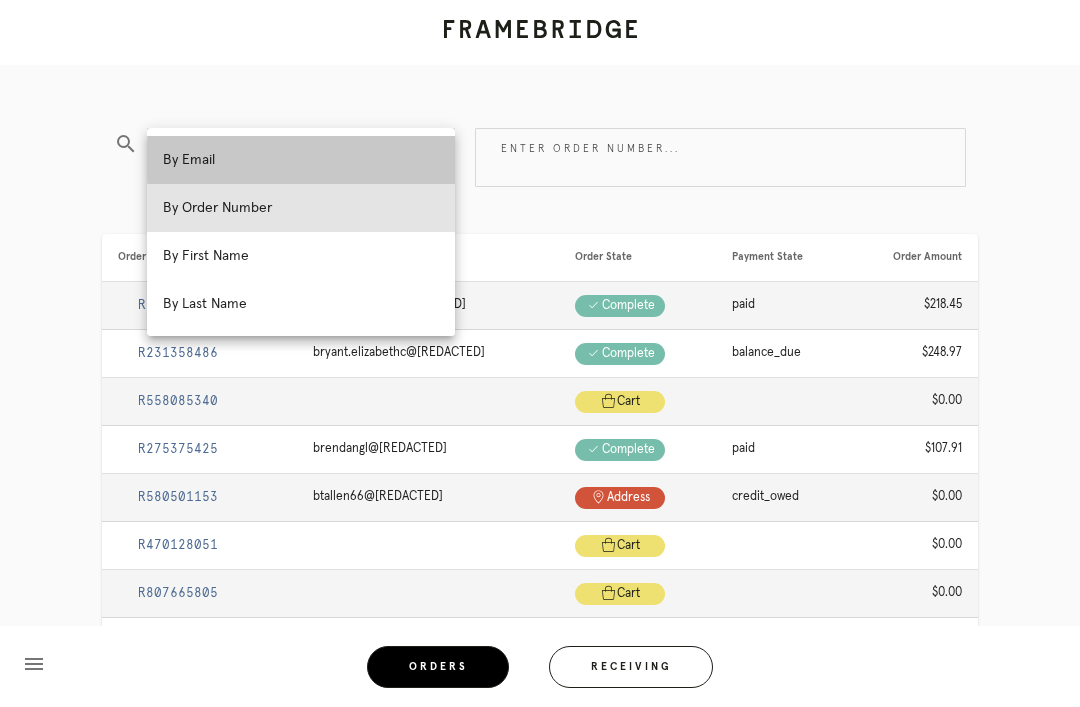 click on "By Email" at bounding box center [301, 160] 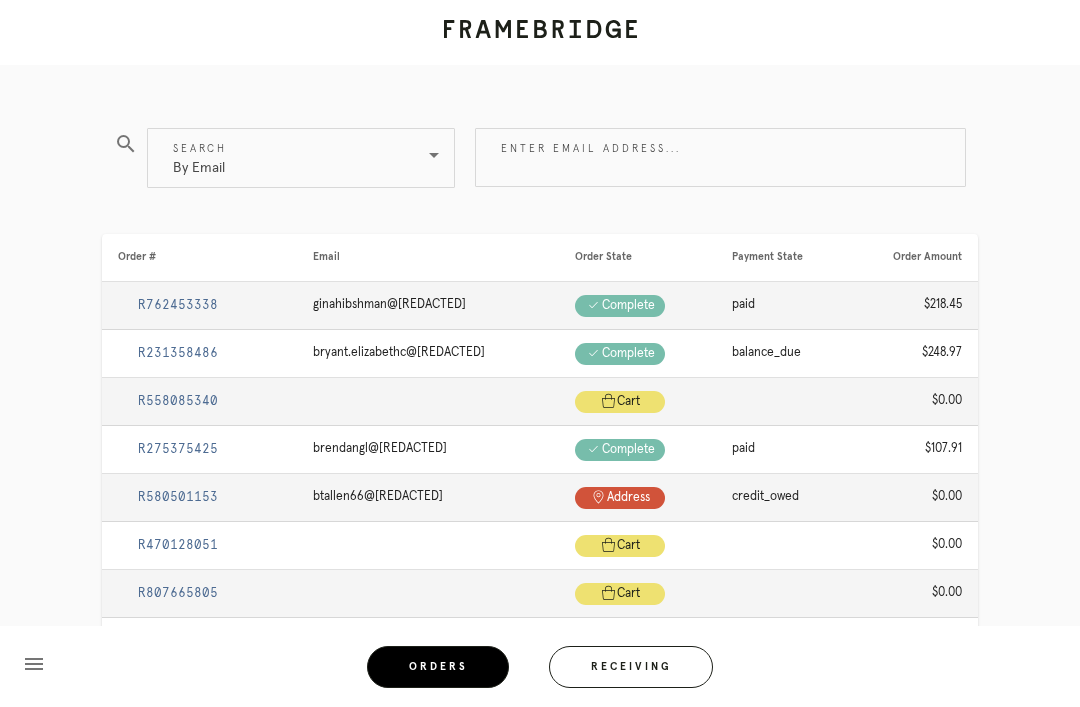 click on "Enter email address..." at bounding box center (720, 157) 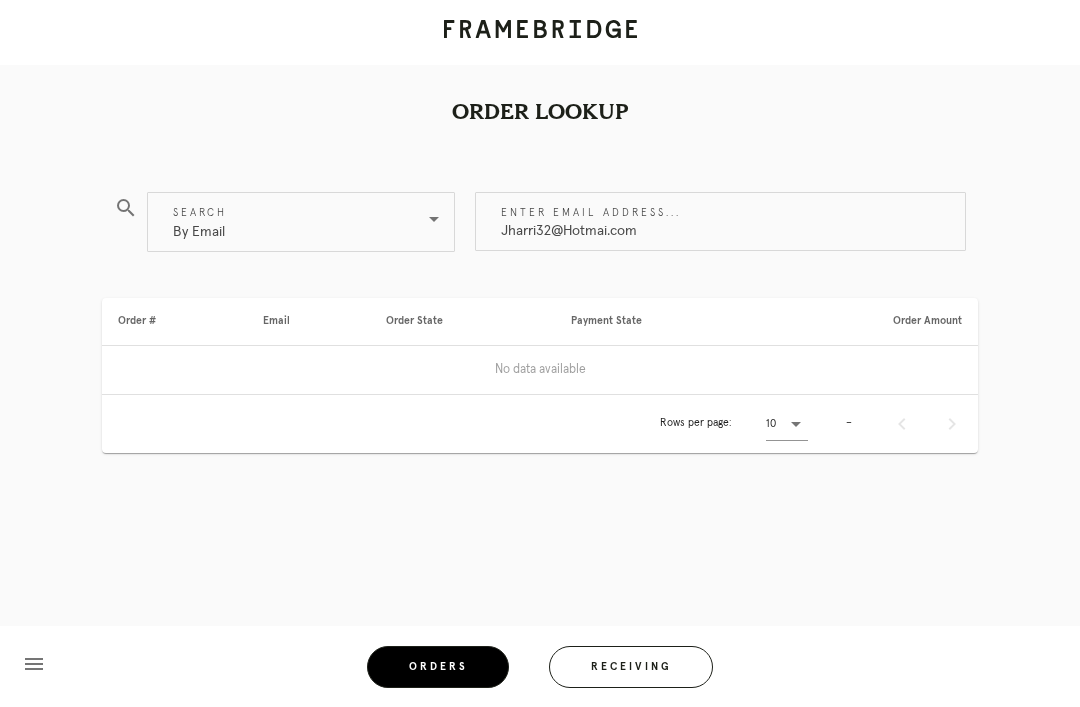 click on "Jharri32@Hotmai.com" at bounding box center (720, 221) 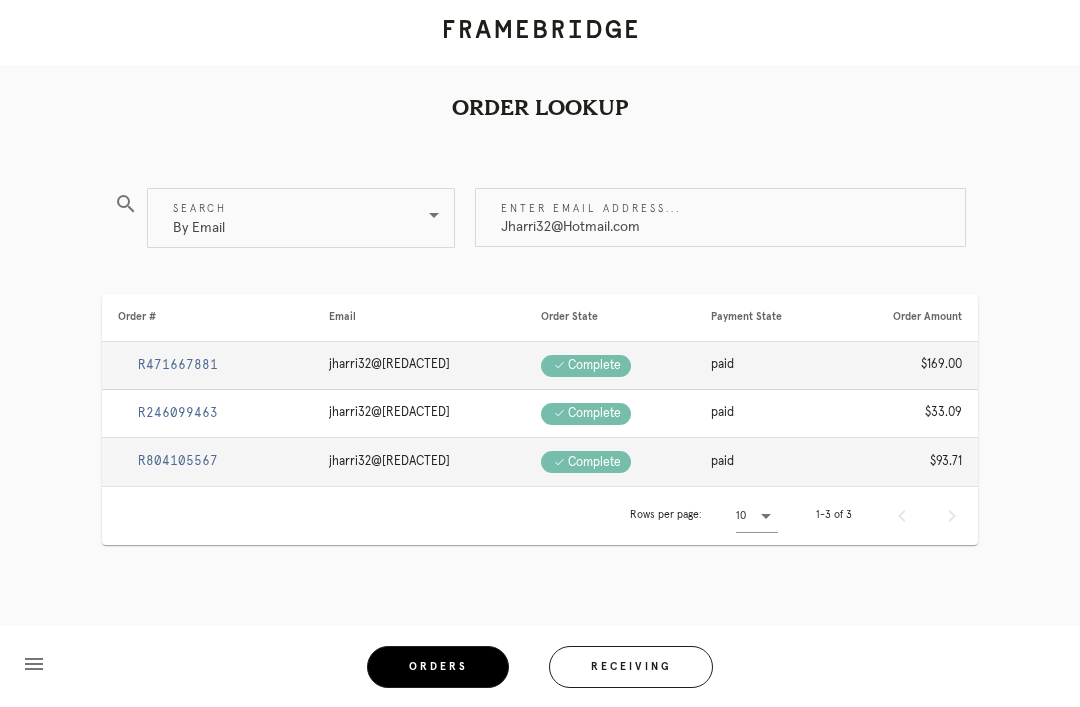 type on "Jharri32@Hotmail.com" 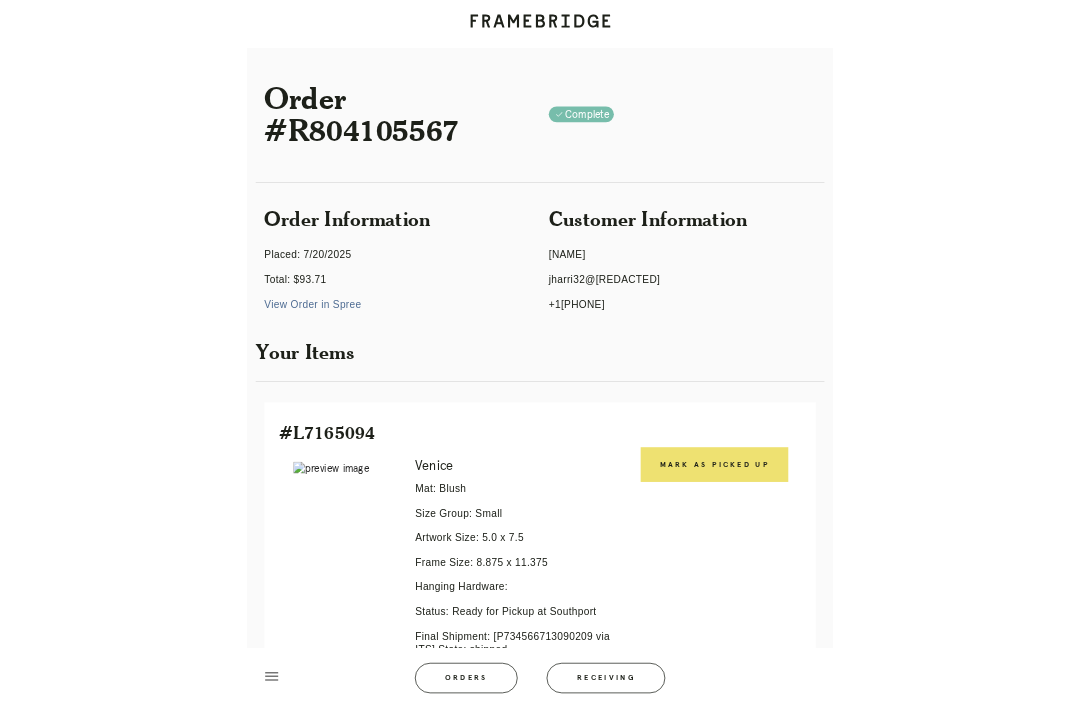 scroll, scrollTop: 431, scrollLeft: 0, axis: vertical 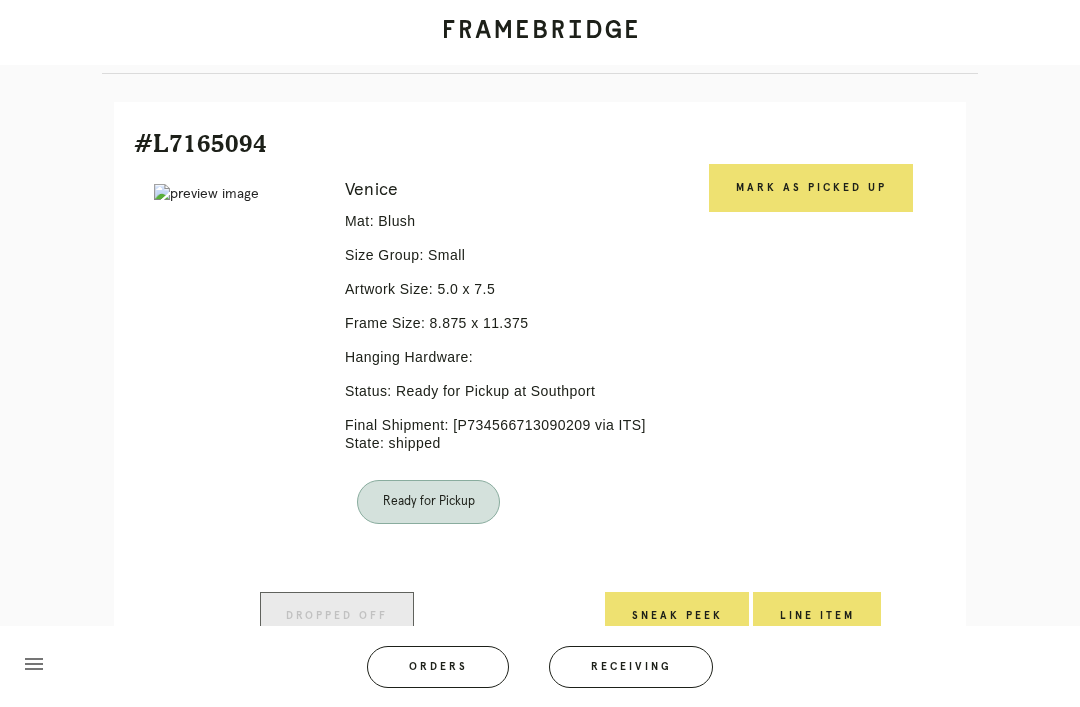 click on "Mark as Picked Up" at bounding box center [811, 188] 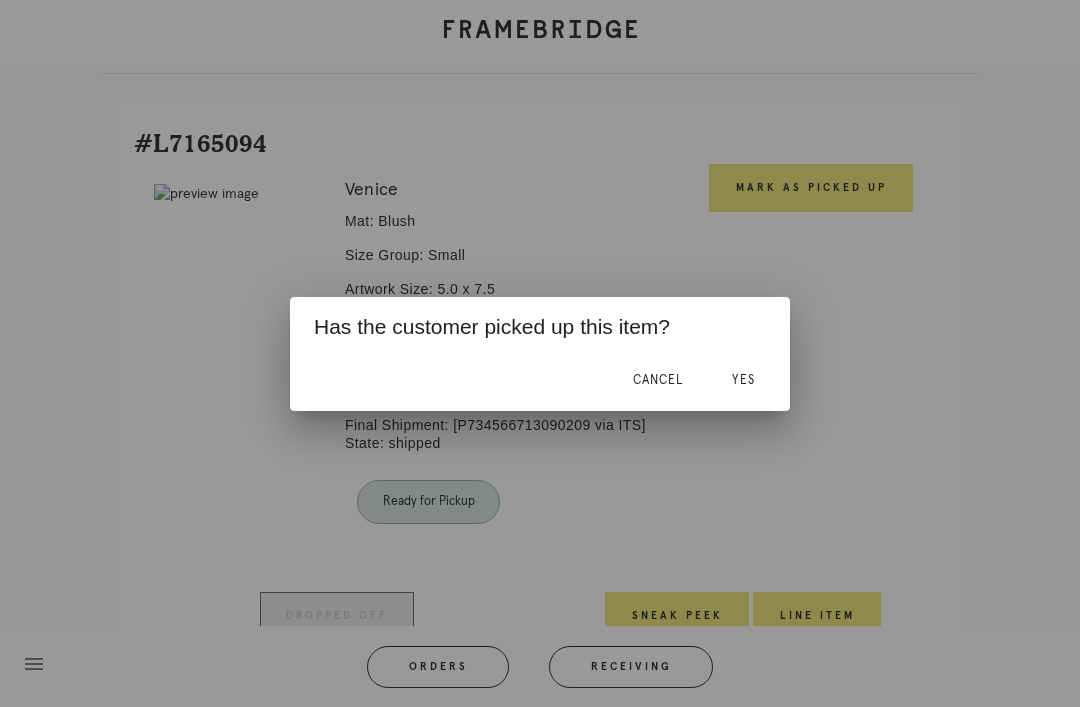 click on "Yes" at bounding box center [743, 380] 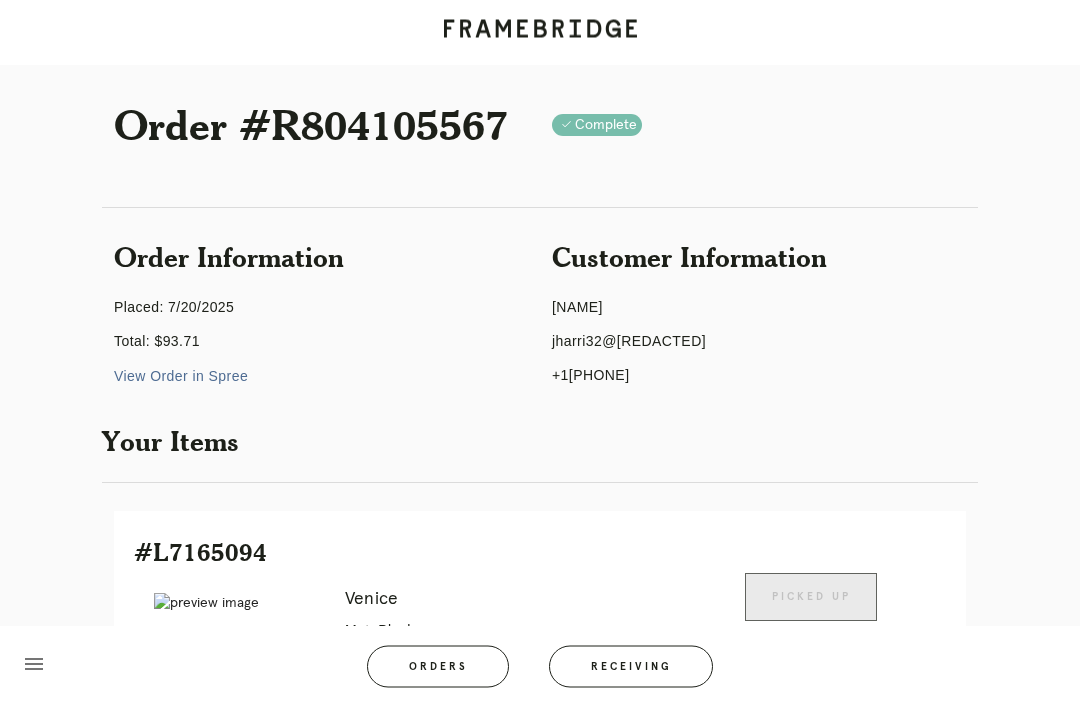 scroll, scrollTop: 0, scrollLeft: 0, axis: both 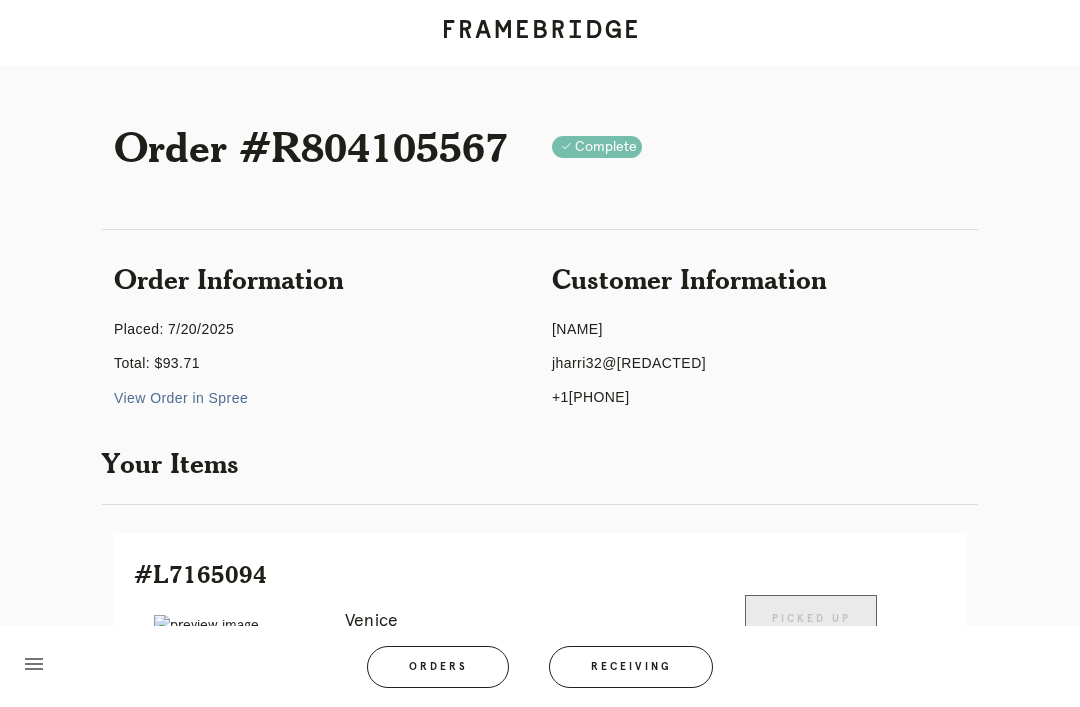 click on "Orders" at bounding box center (438, 667) 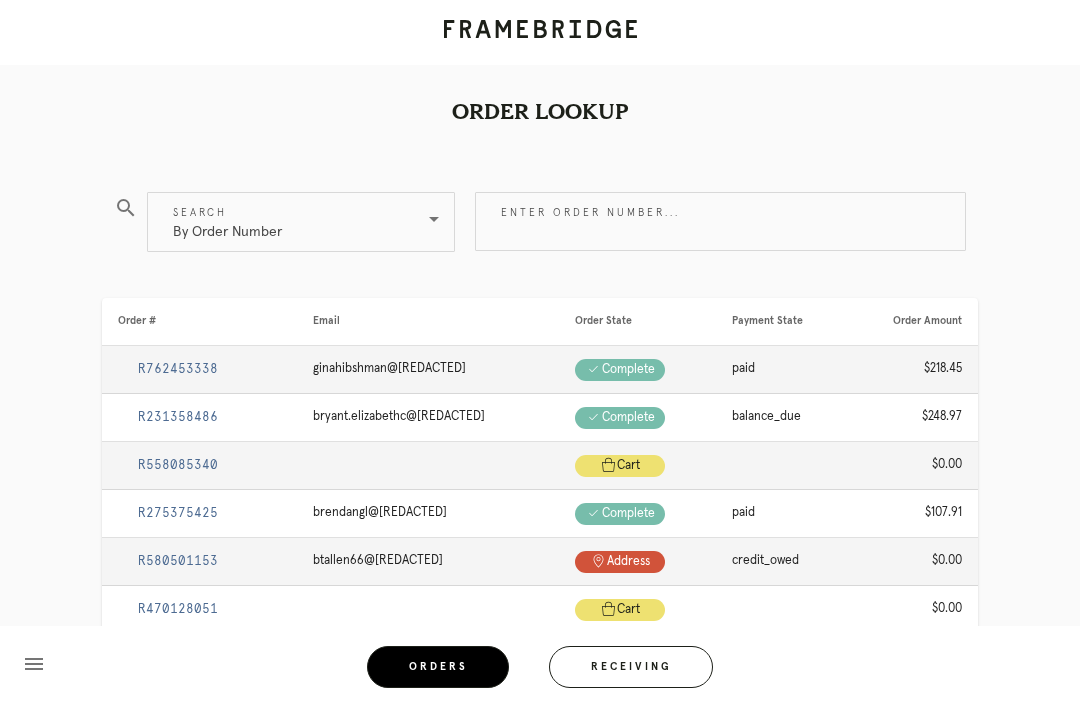 click on "Enter order number..." at bounding box center [720, 221] 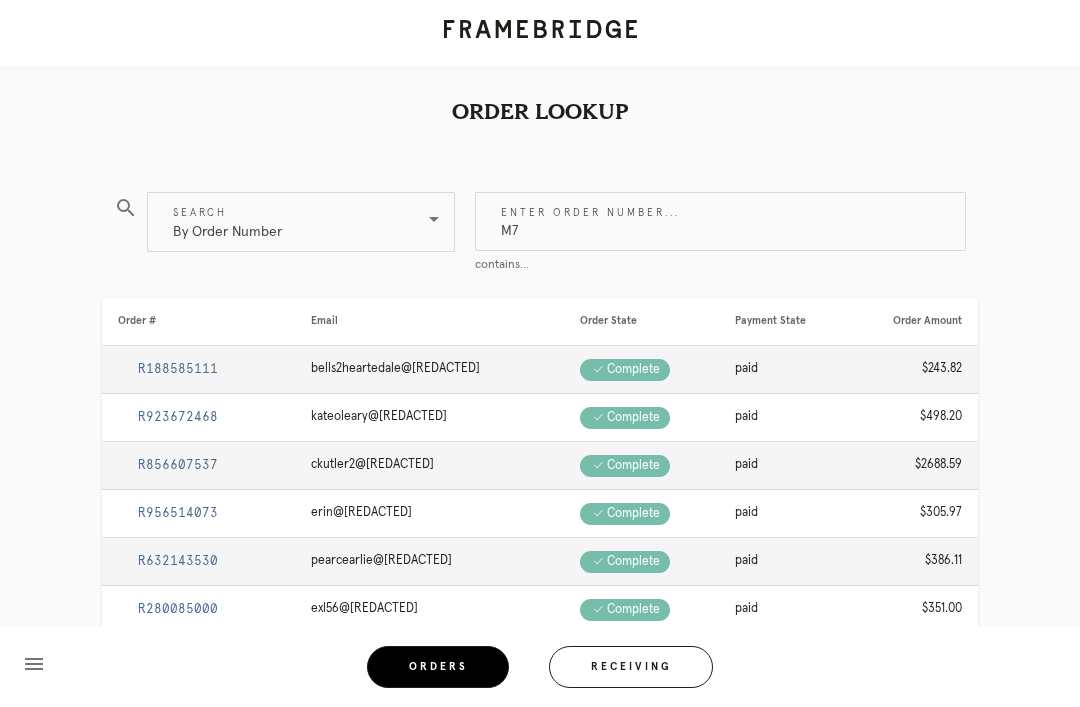 type on "M" 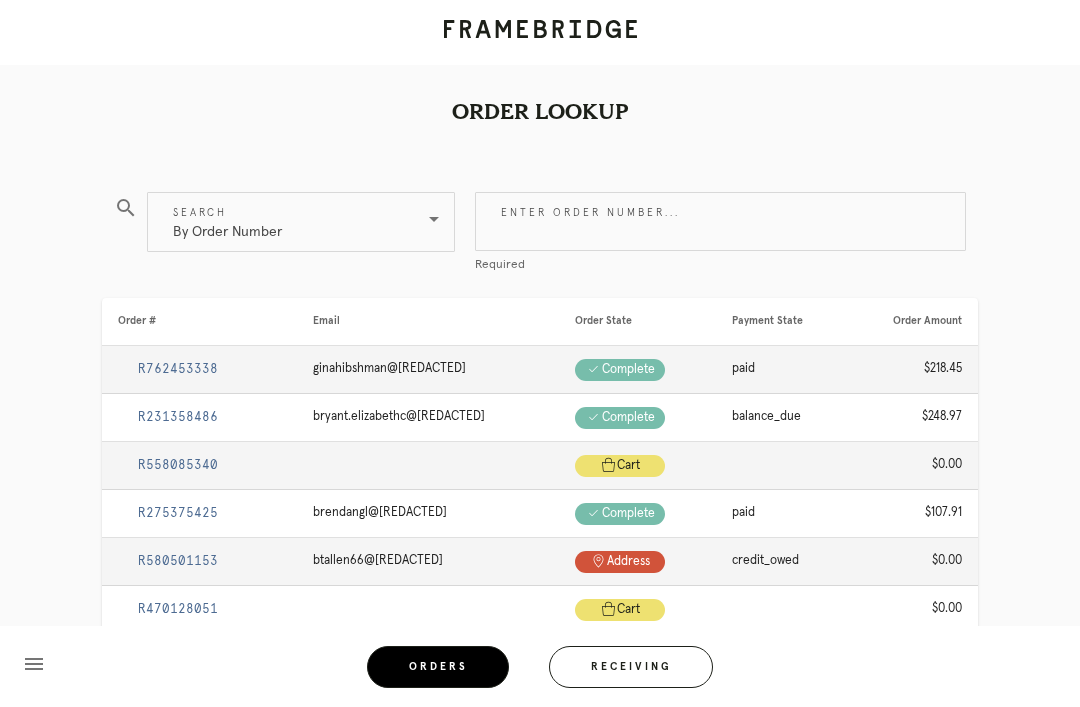 click on "By Order Number" at bounding box center (287, 222) 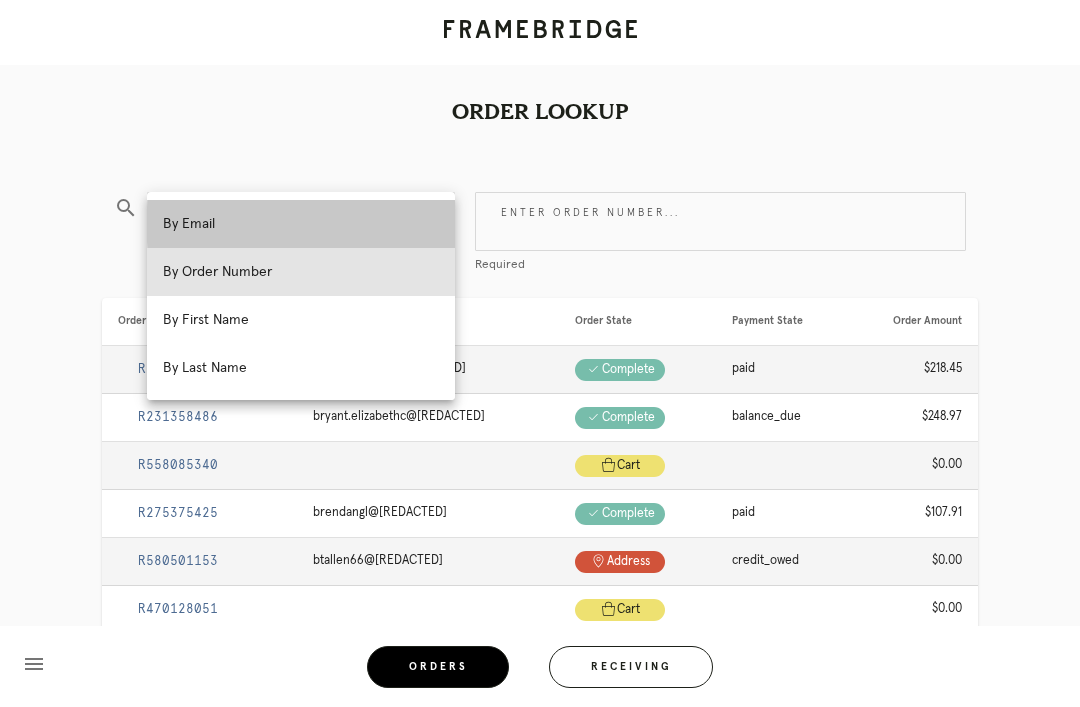 click on "By Email" at bounding box center (301, 224) 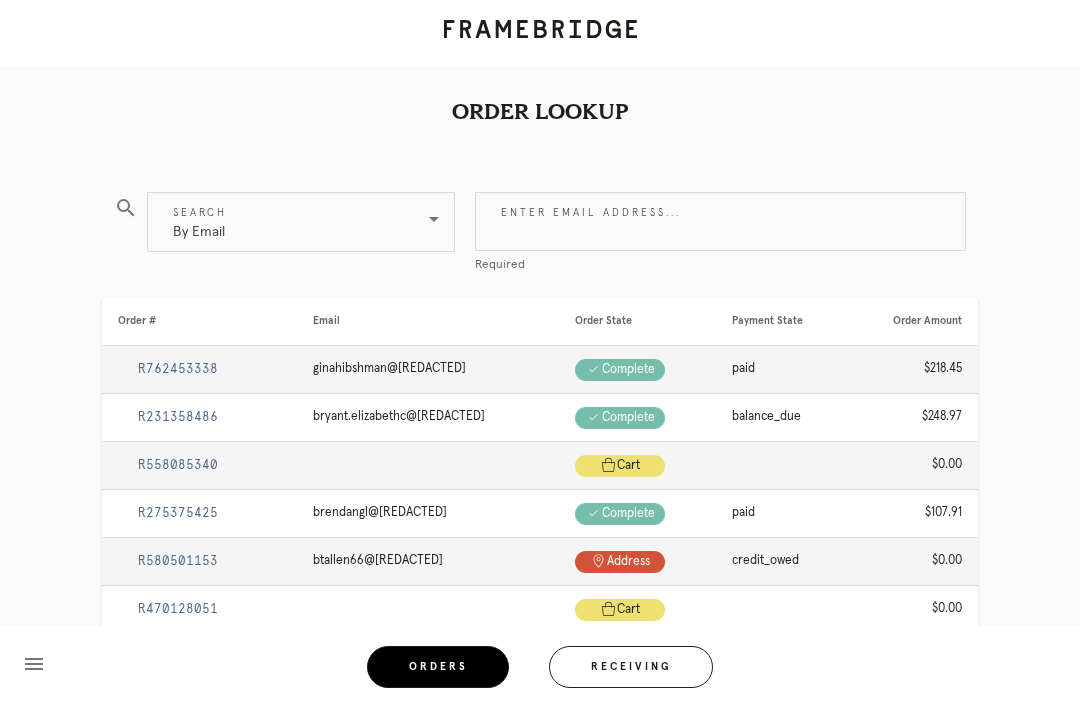 click on "Enter email address..." at bounding box center [720, 221] 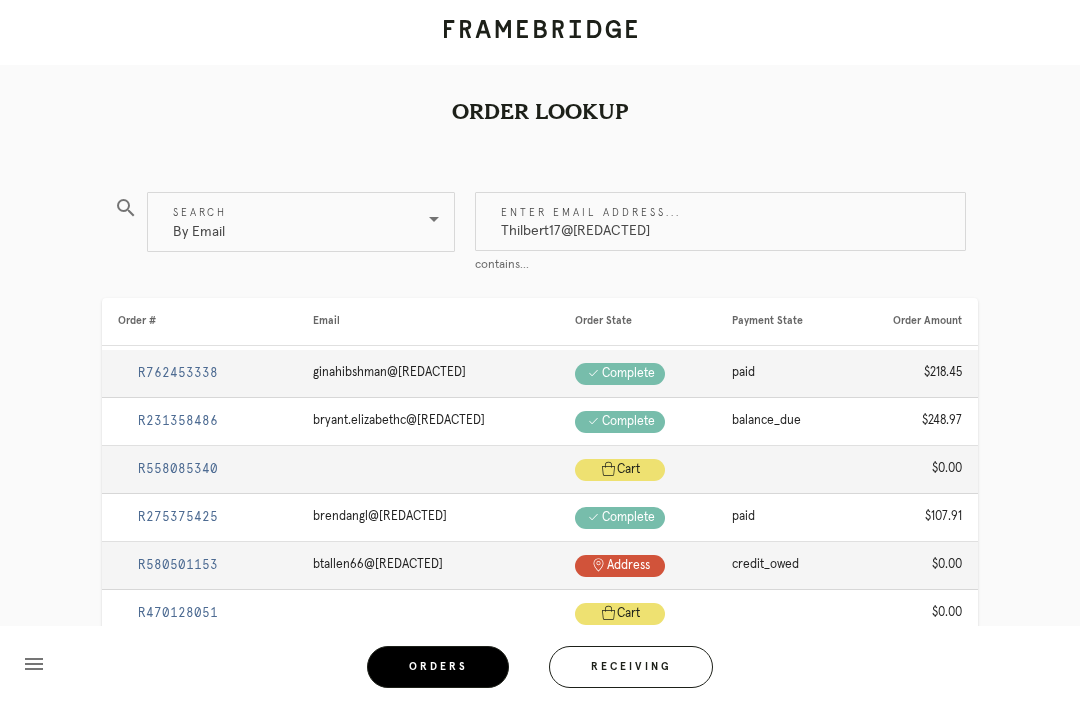 type on "Thilbert17@[REDACTED]" 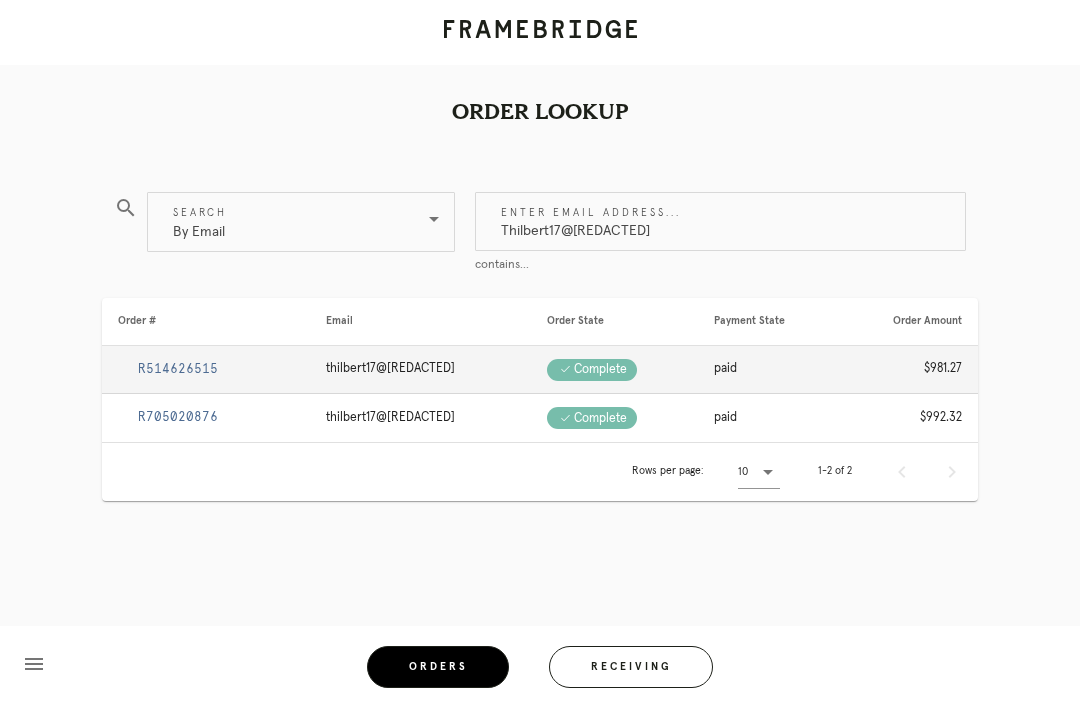 click on "Order Lookup
search Search By Email   Enter email address... Thilbert17@[REDACTED] contains...   Order # Email Order State Payment State Order Amount
R514626515
thilbert17@[REDACTED]
Check
.a {
fill: #1d2019;
}
complete
paid
$981.27
R705020876
thilbert17@[REDACTED]
Check
.a {
fill: #1d2019;
}
complete
paid
$992.32
Rows per page: 10 1-2 of 2   menu
Orders
Receiving
Logged in as:   ogi.merzier-emiabata@[REDACTED]   Southport
Logout" at bounding box center [540, 331] 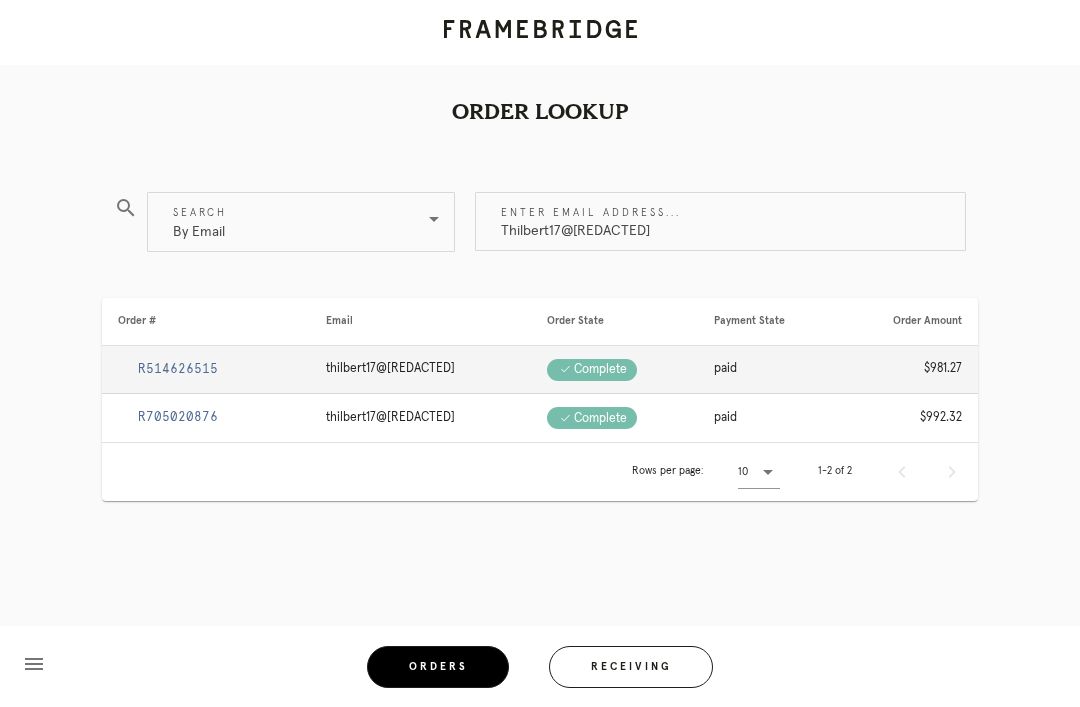 click on "search Search By Email   Enter email address... Thilbert17@[REDACTED]   Order # Email Order State Payment State Order Amount
R514626515
thilbert17@[REDACTED]
Check
.a {
fill: #1d2019;
}
complete
paid
$981.27
R705020876
thilbert17@[REDACTED]
Check
.a {
fill: #1d2019;
}
complete
paid
$992.32
Rows per page: 10 1-2 of 2" at bounding box center (540, 407) 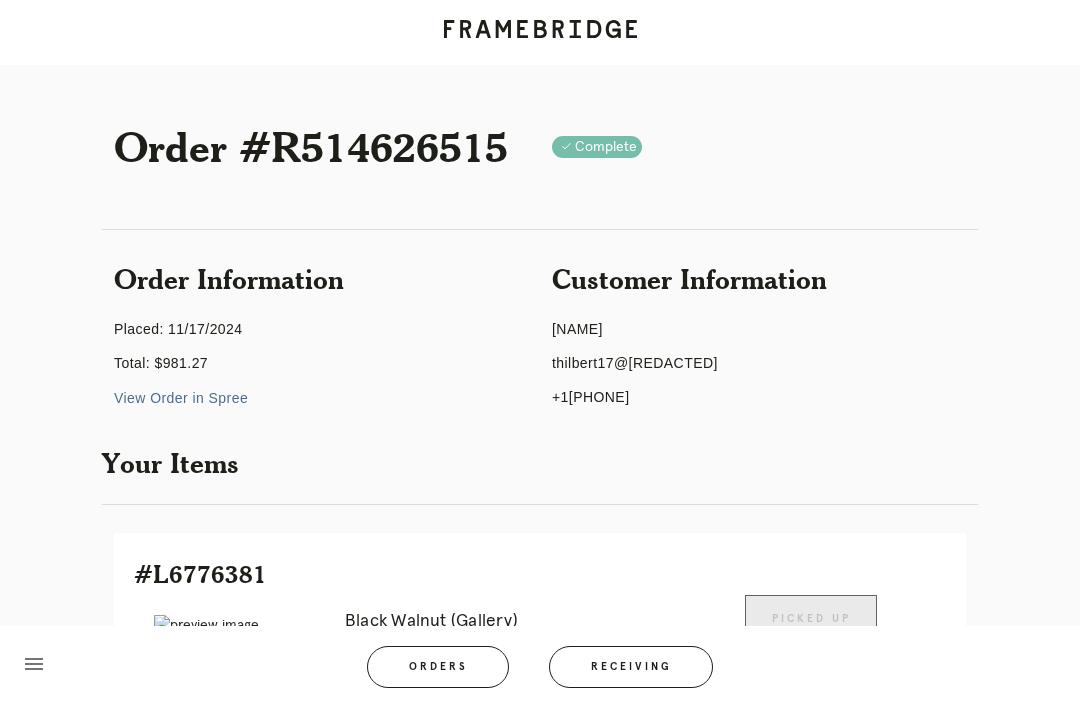 click on "Order Information
Placed: 11/17/2024
Total: $981.27
View Order in Spree" at bounding box center [321, 340] 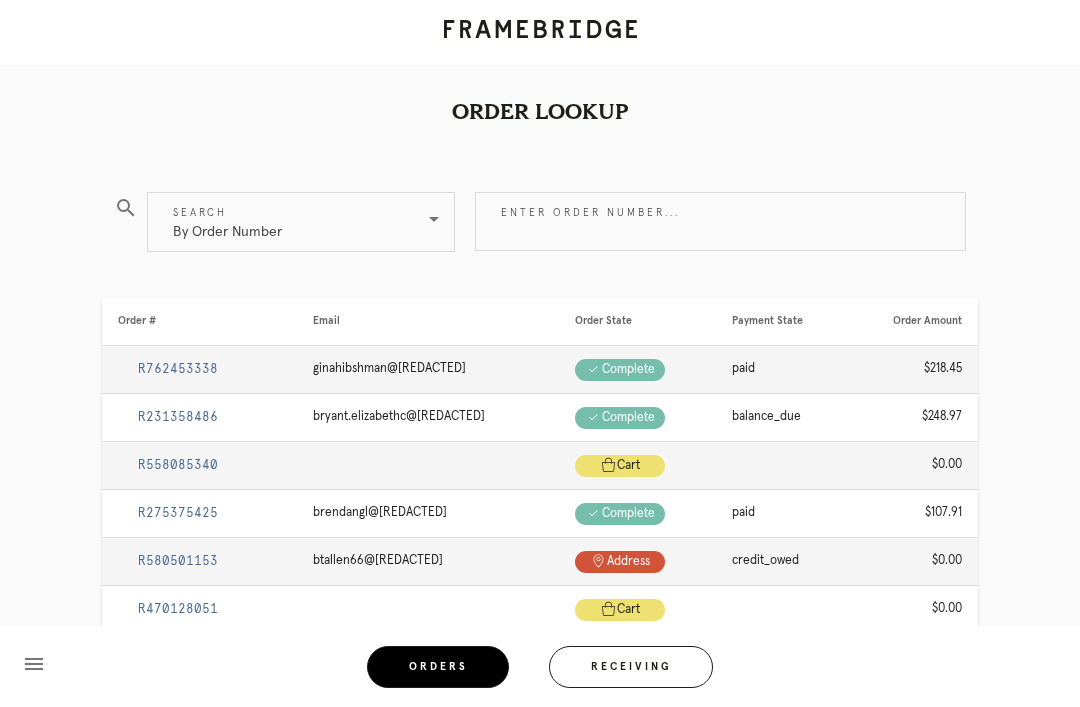 click on "Search By Order Number" at bounding box center [301, 222] 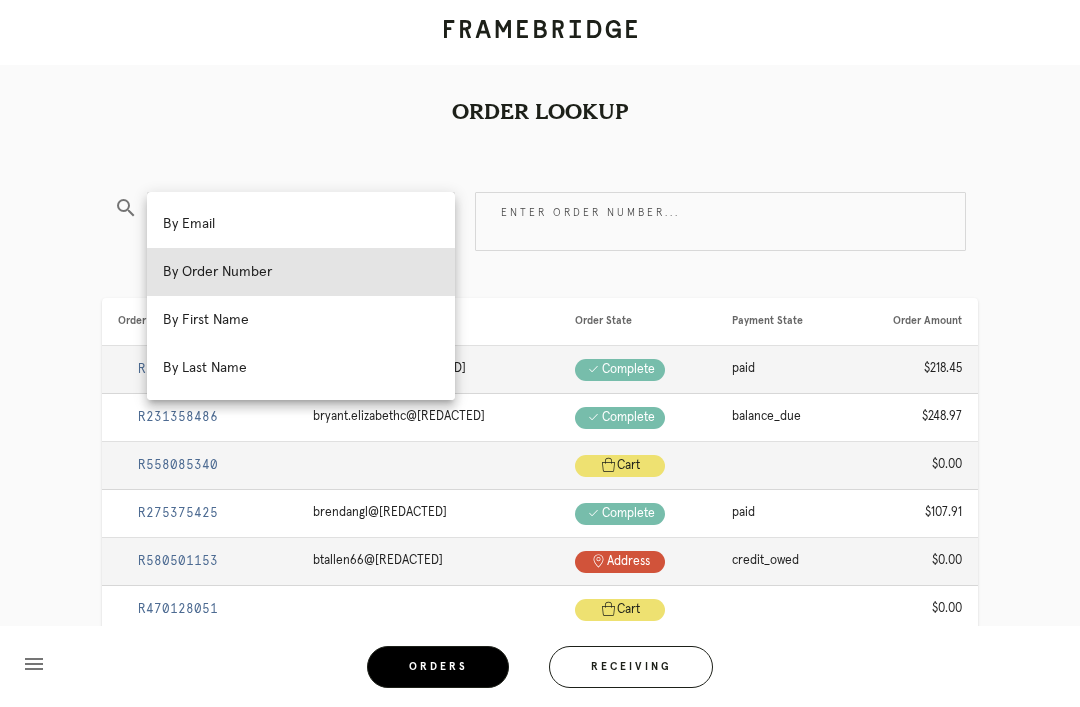 click on "By Email" at bounding box center (301, 224) 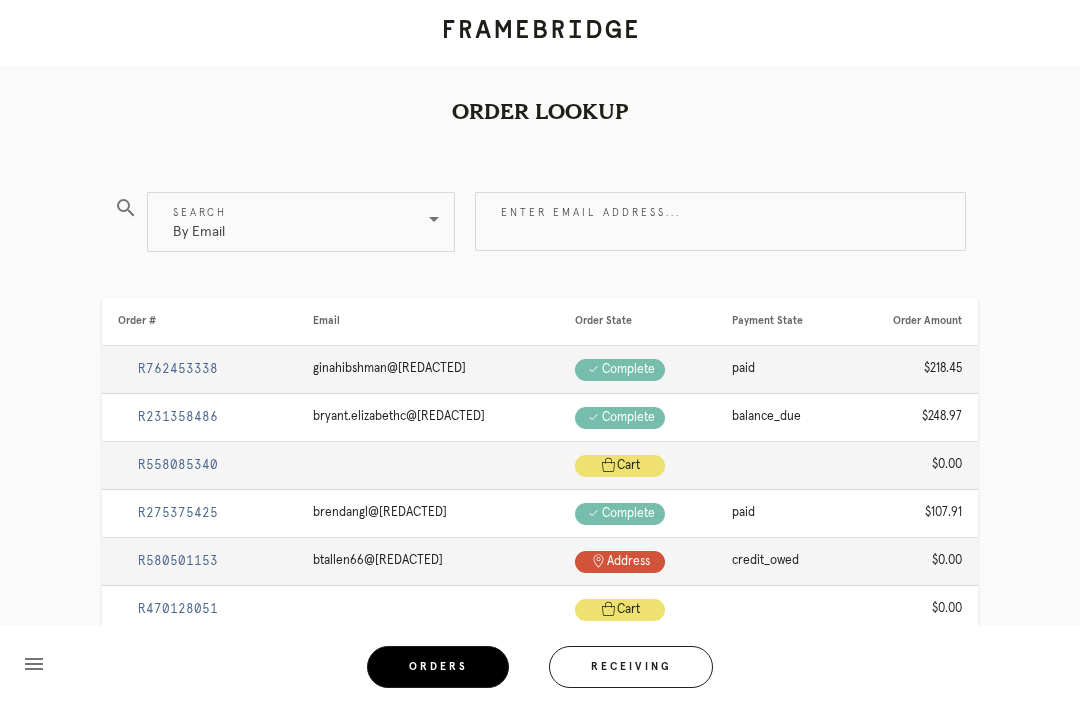 click on "Enter email address..." at bounding box center (720, 221) 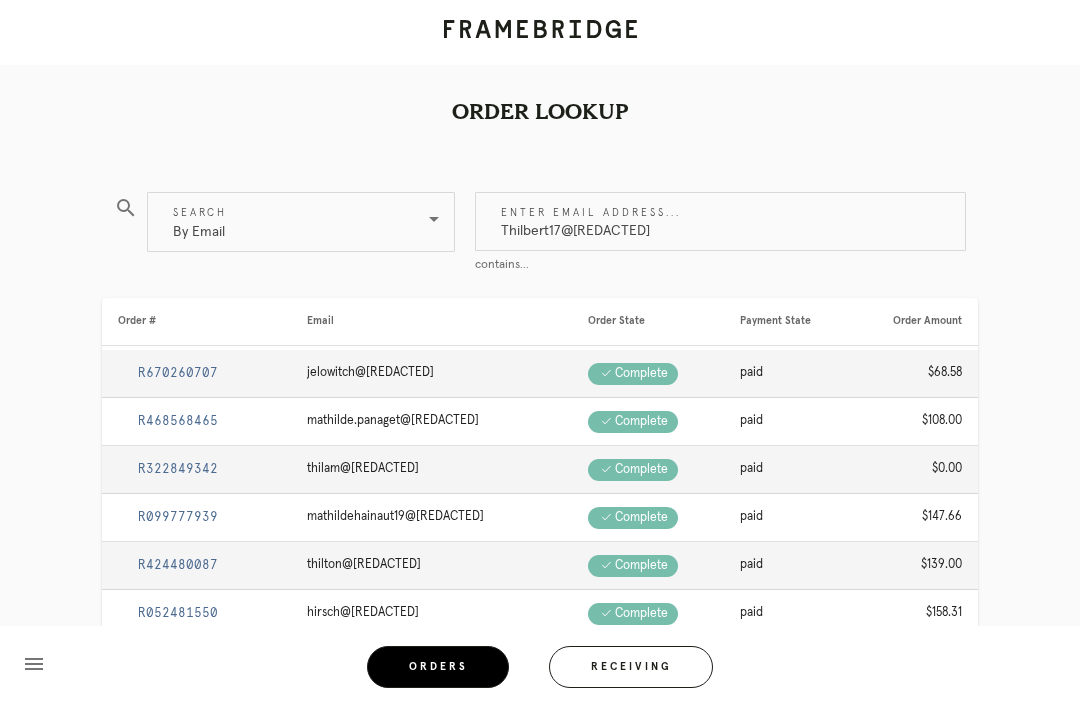 type on "Thilbert17@[REDACTED]" 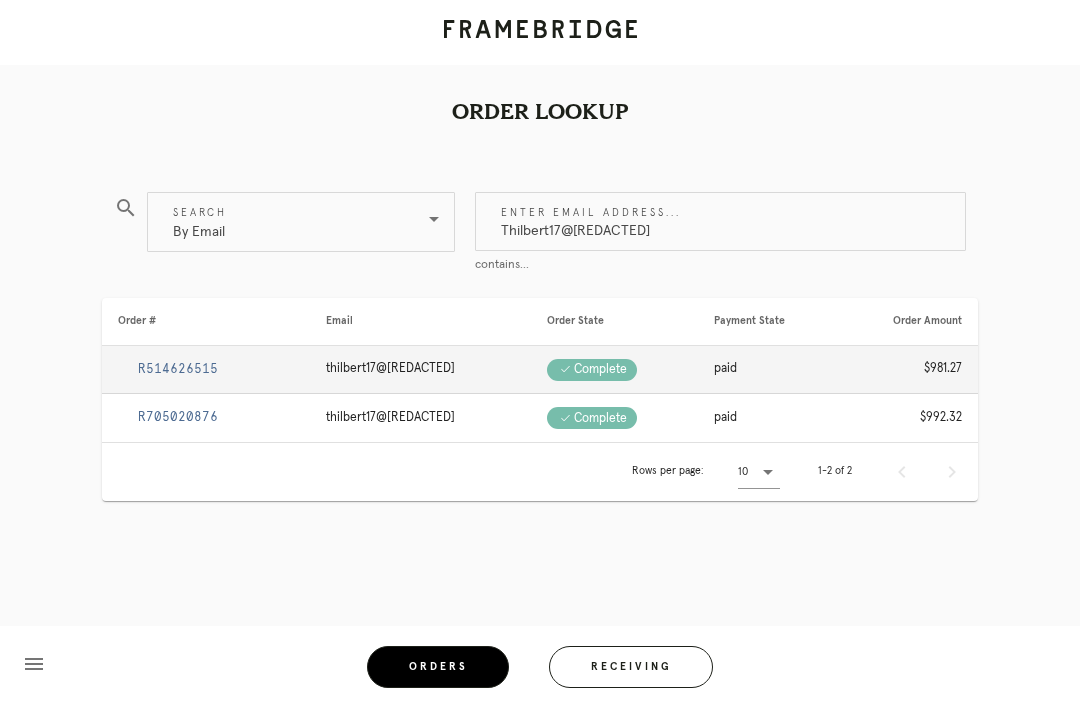 click on "R705020876" at bounding box center [178, 417] 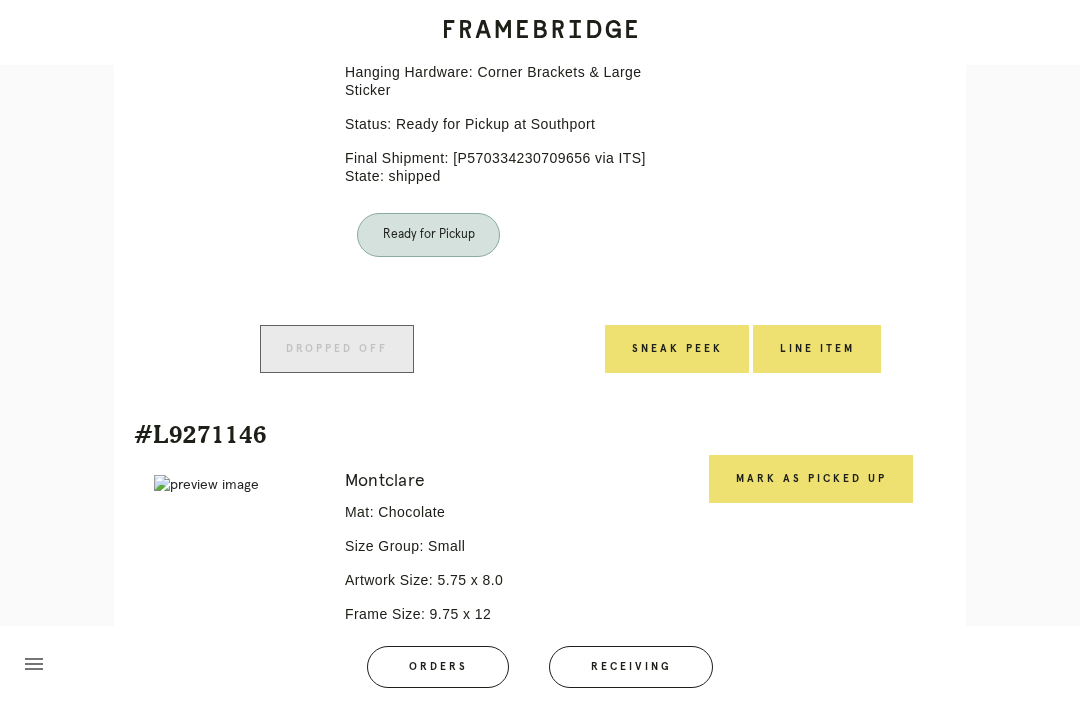scroll, scrollTop: 1205, scrollLeft: 0, axis: vertical 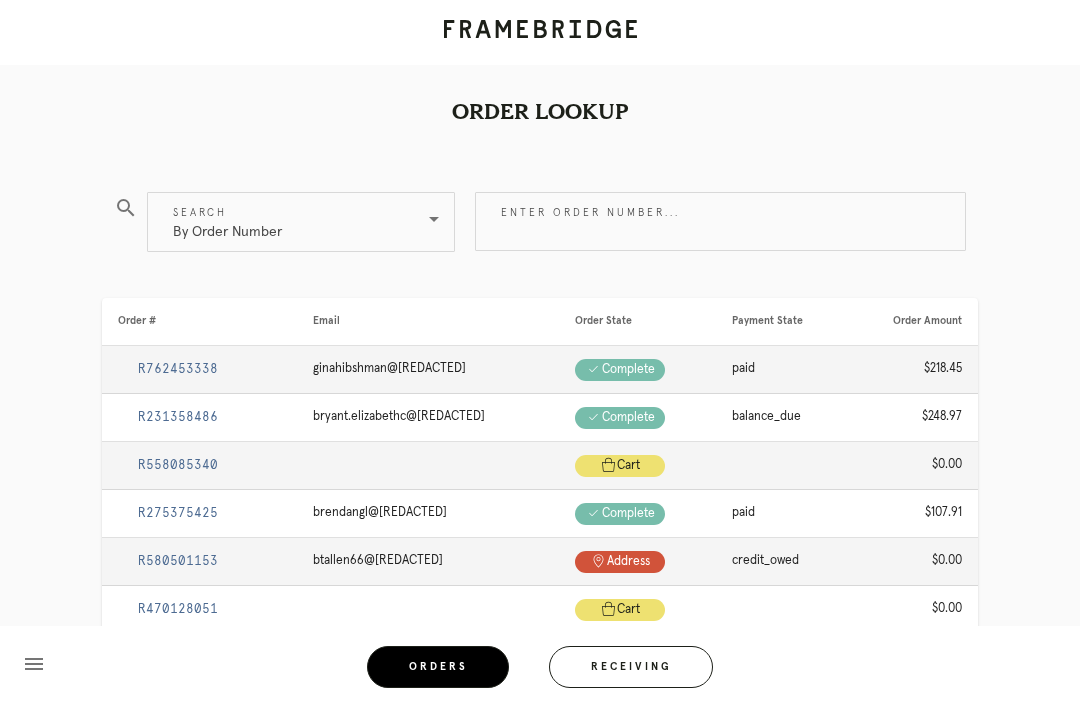 click on "Receiving" at bounding box center [631, 667] 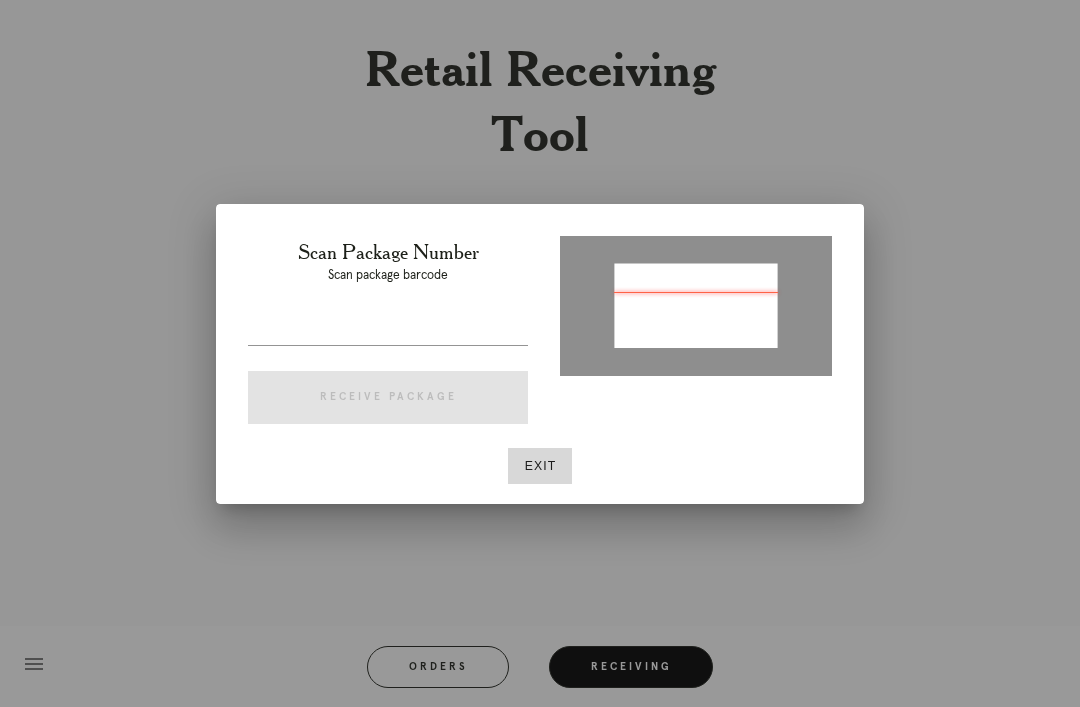 type on "P101504305139985" 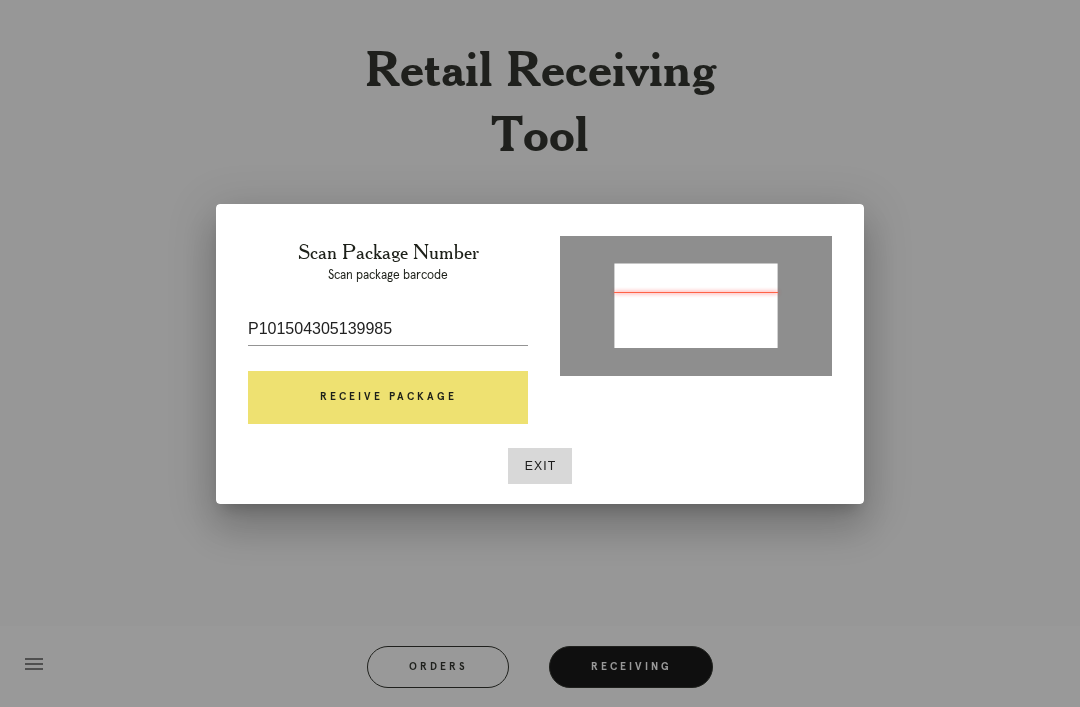 click on "Receive Package" at bounding box center (388, 398) 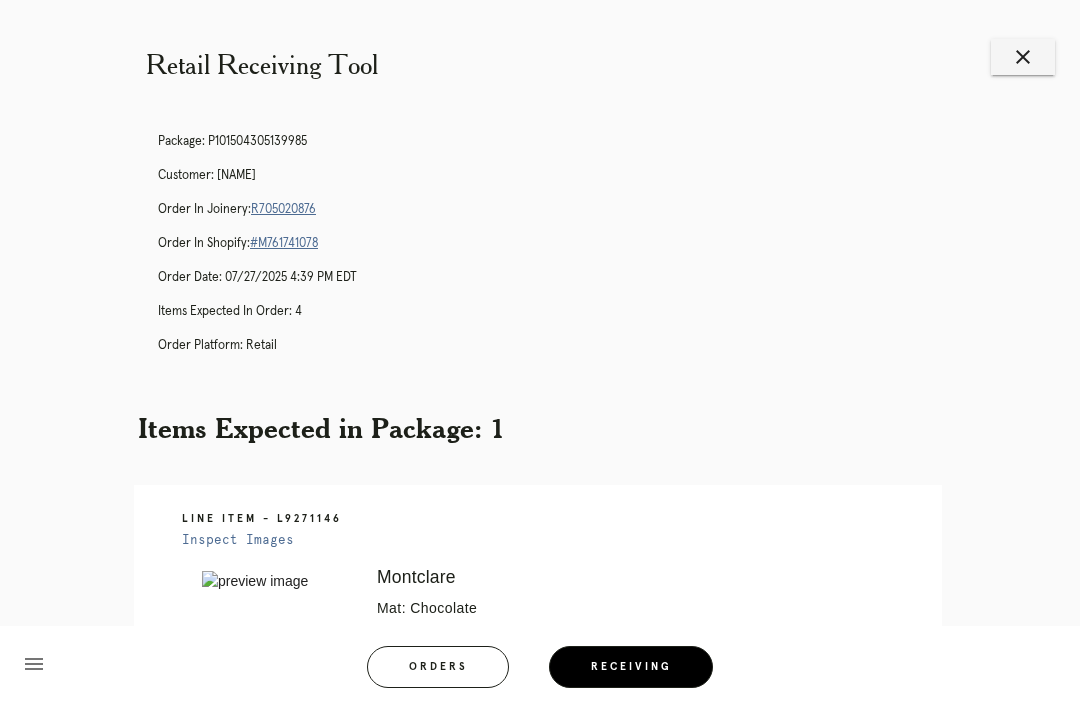 click on "Retail Receiving Tool   close   Package: P101504305139985   Customer: [NAME]
Order in Joinery:
R705020876
Order in Shopify:
#M761741078
Order Date:
07/27/2025  4:39 PM EDT
Items Expected in Order: 4   Order Platform: retail     Items Expected in Package:  1
Line Item - L9271146
Inspect Images
Error retreiving frame spec #9784057
Montclare
Mat: Chocolate
Mat Width: 1.5
Artwork Size:
5.75
x
8.0
Frame Size:
9.75
x
12
Conveyance: shipped
Hanging Hardware: Sawtooth Hanger & Small Sticker
Instructions from Retail Associate:
Mat only 1/8” so that the words are visible and the line around picture is too
Ready for Pickup" at bounding box center [540, 581] 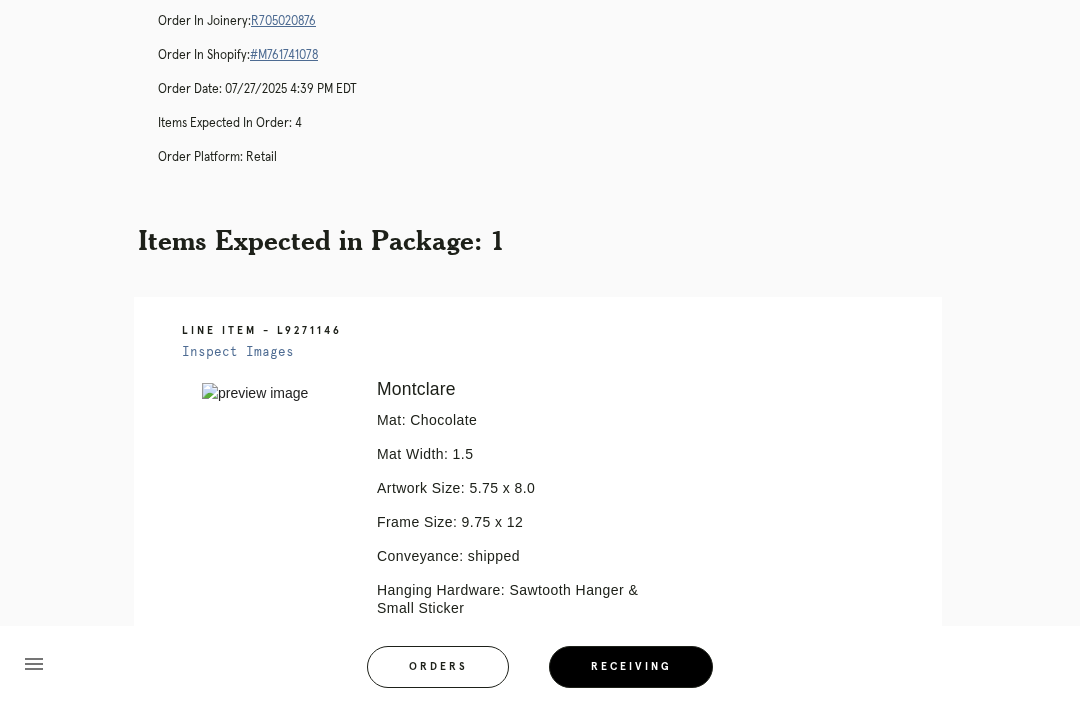 scroll, scrollTop: 76, scrollLeft: 0, axis: vertical 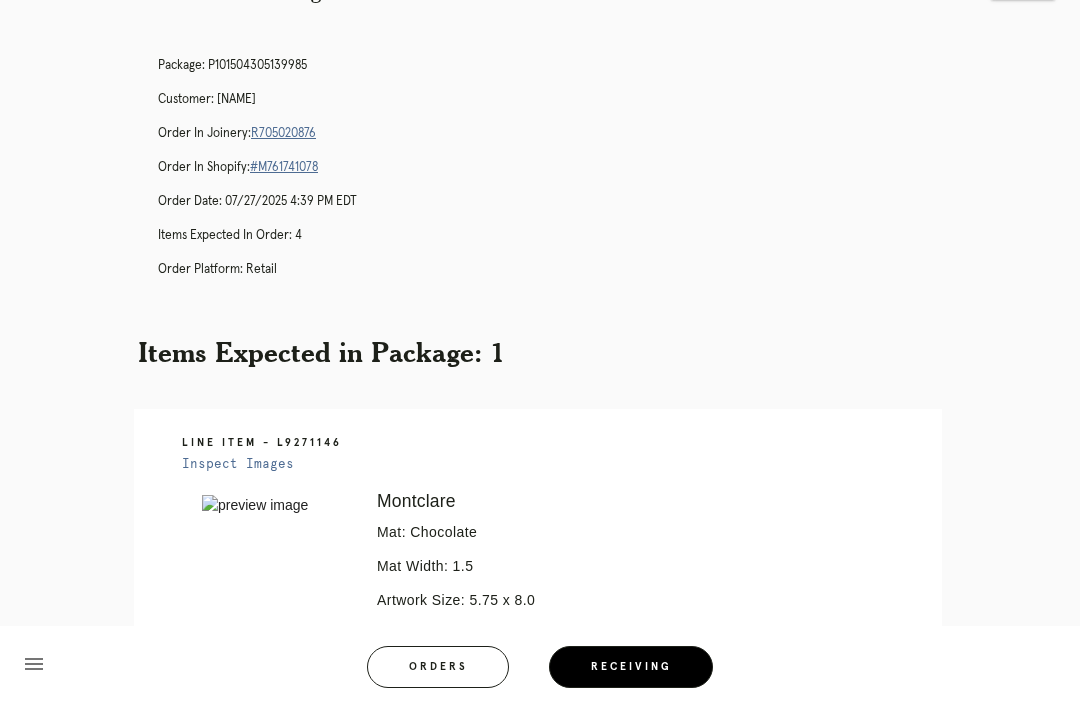 click on "R705020876" at bounding box center [283, 133] 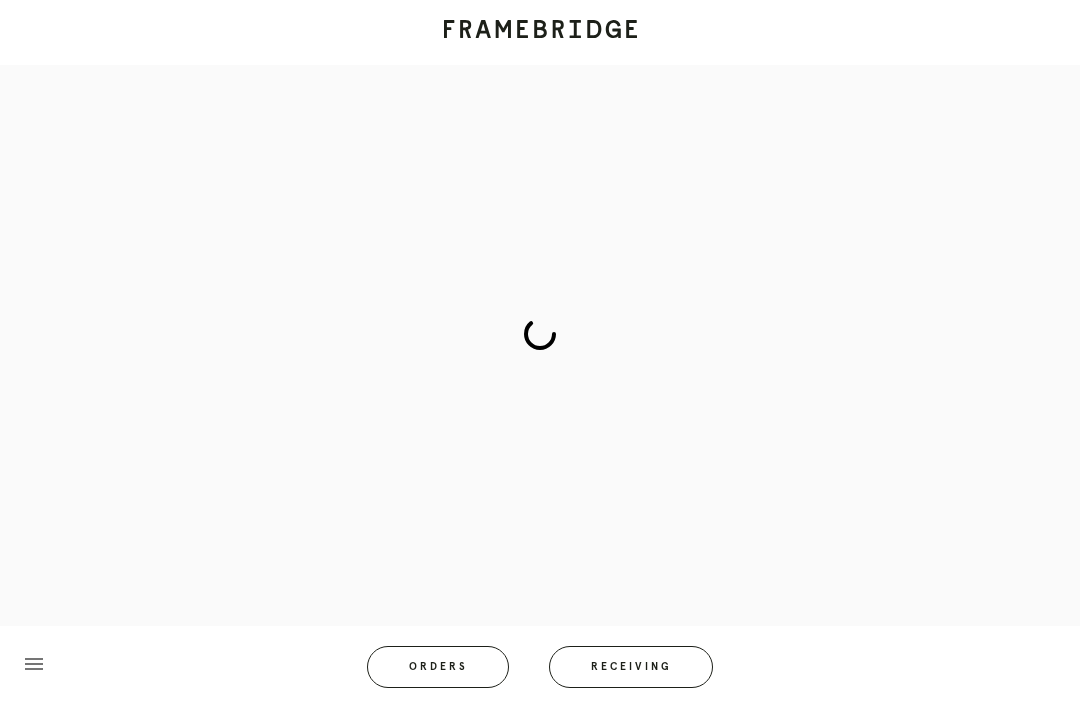 scroll, scrollTop: 0, scrollLeft: 0, axis: both 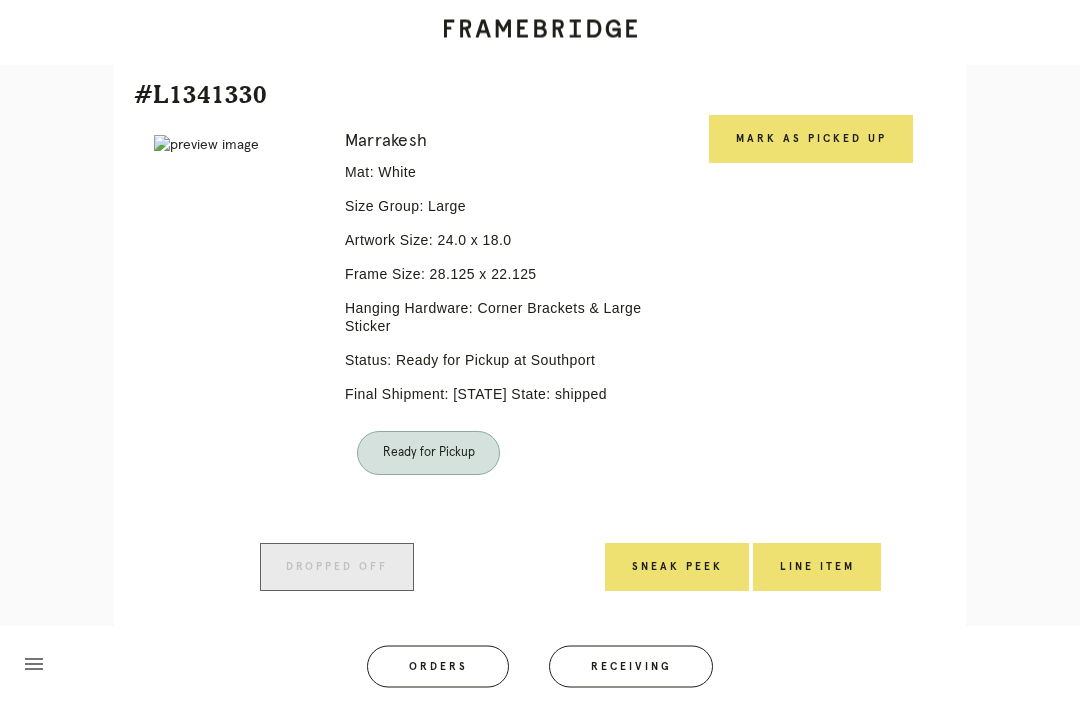 click on "Mark as Picked Up" at bounding box center (811, 140) 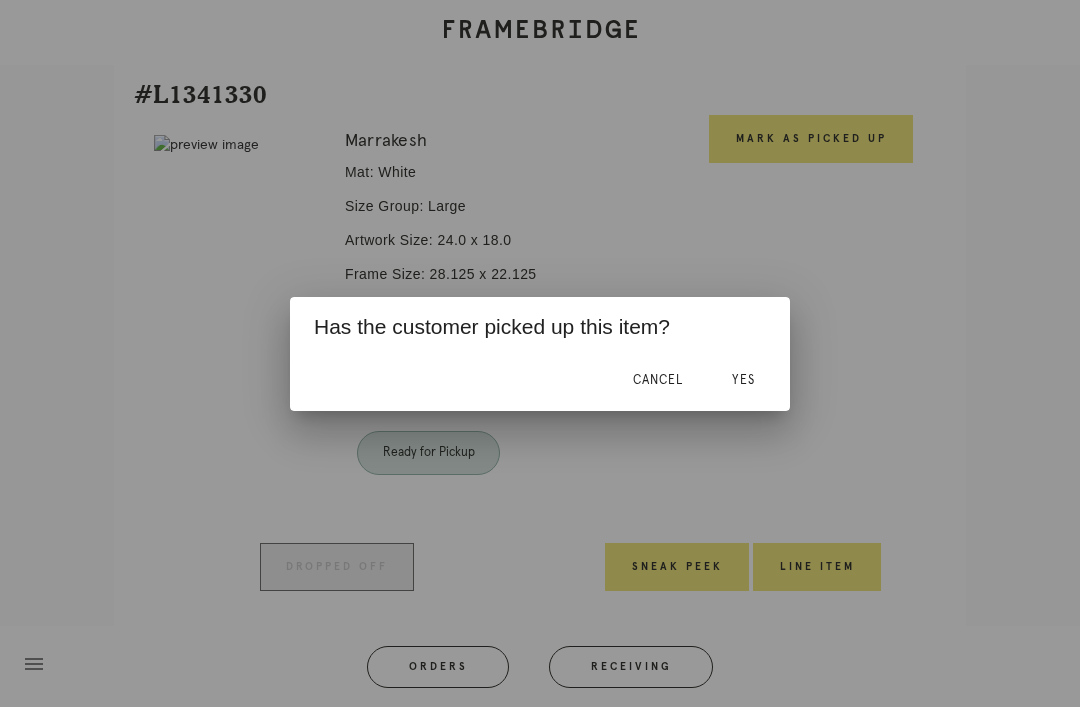 click on "Yes" at bounding box center (743, 380) 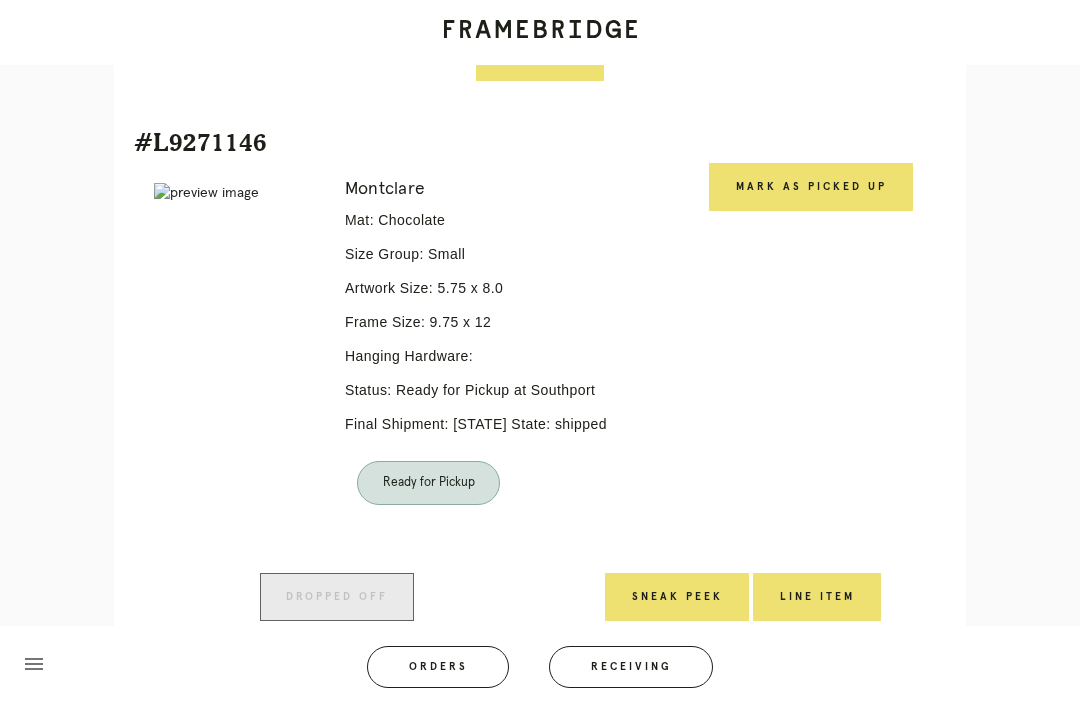 scroll, scrollTop: 1436, scrollLeft: 0, axis: vertical 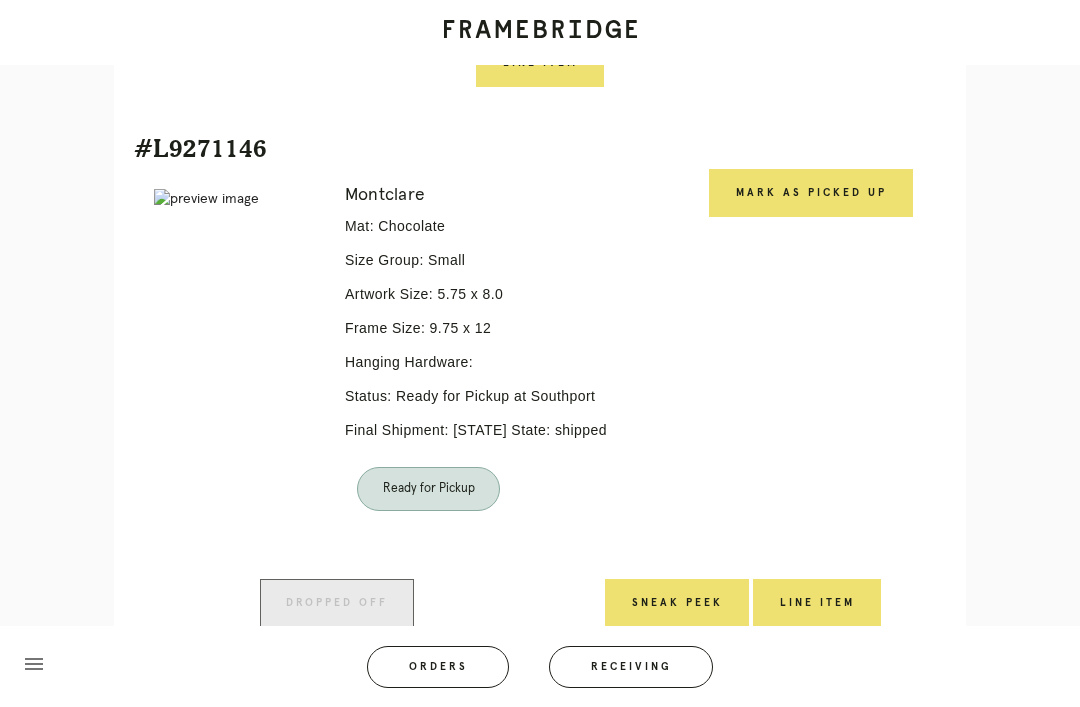 click on "Mark as Picked Up" at bounding box center [811, 193] 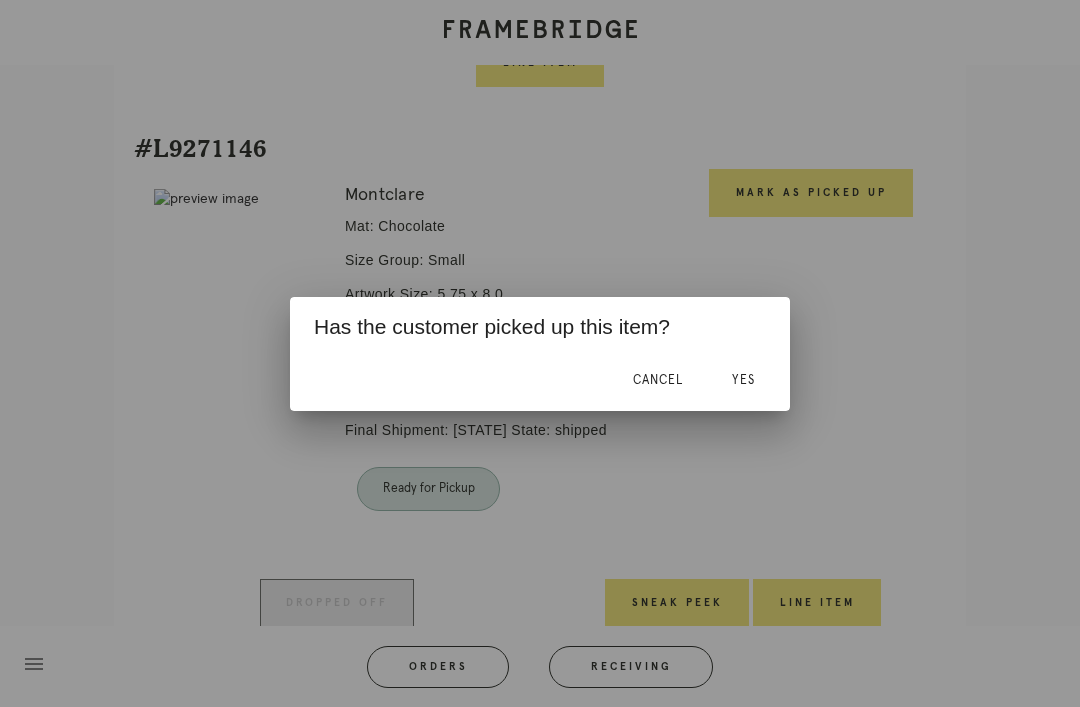 click on "Yes" at bounding box center (743, 381) 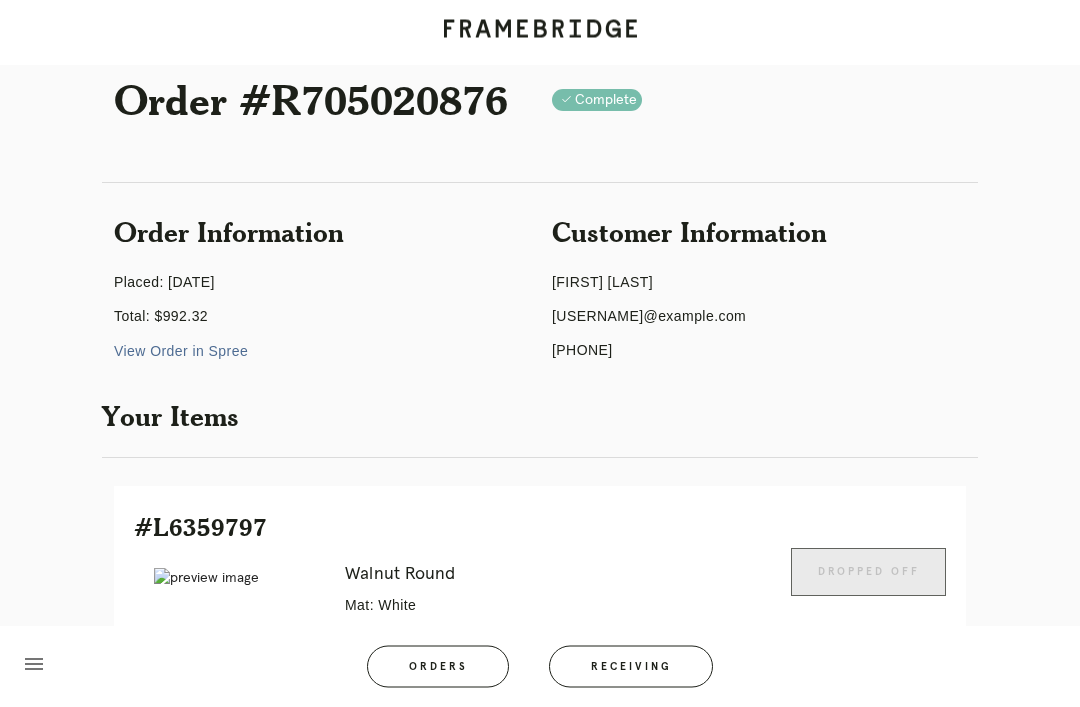scroll, scrollTop: 0, scrollLeft: 0, axis: both 